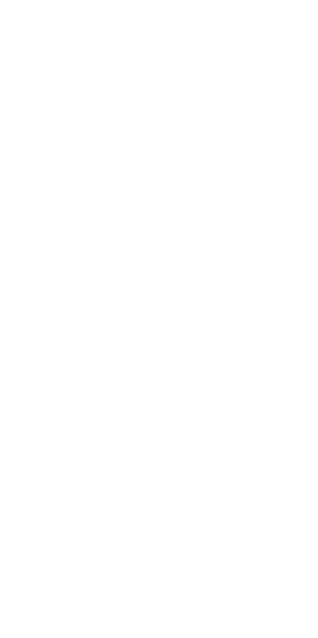 scroll, scrollTop: 0, scrollLeft: 0, axis: both 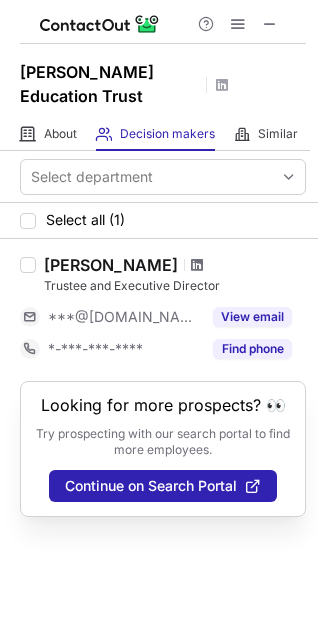 click at bounding box center (197, 265) 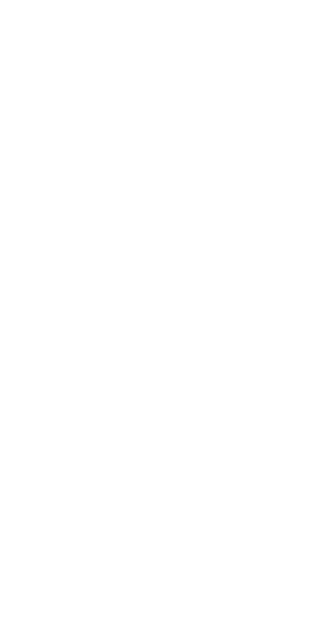 scroll, scrollTop: 0, scrollLeft: 0, axis: both 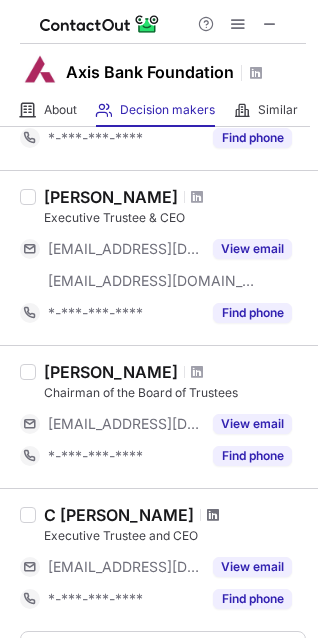 click at bounding box center [213, 515] 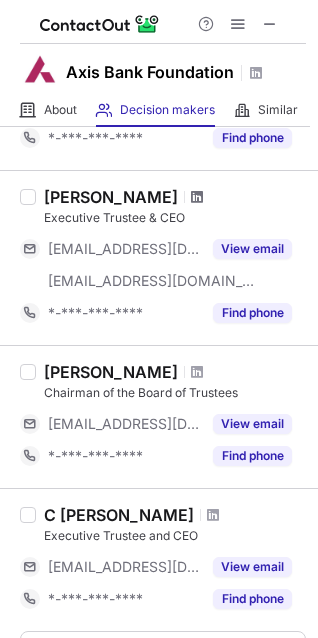 click at bounding box center [197, 197] 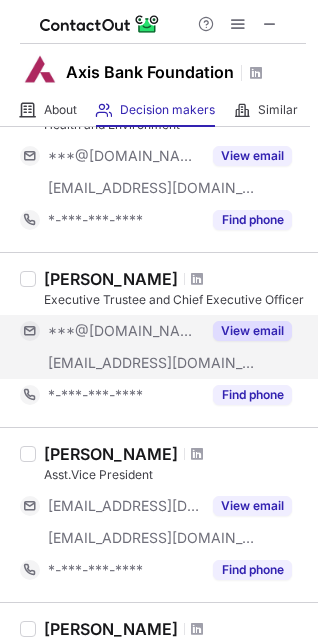 scroll, scrollTop: 697, scrollLeft: 0, axis: vertical 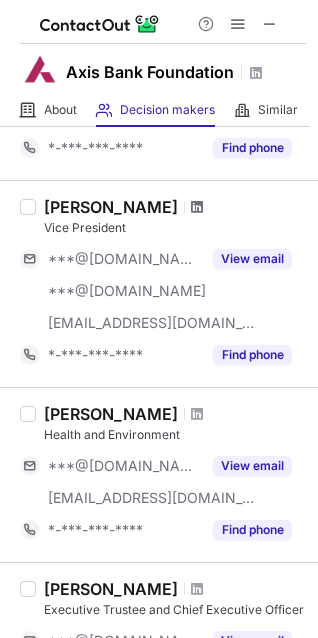 click at bounding box center (197, 207) 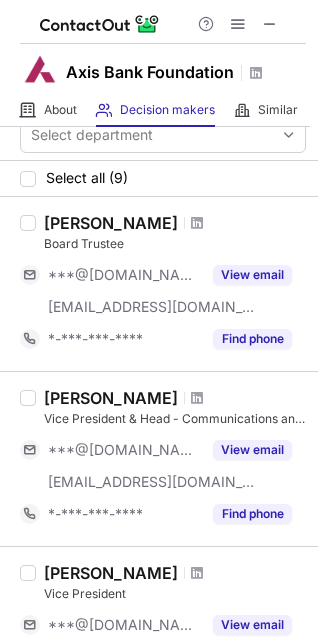 scroll, scrollTop: 0, scrollLeft: 0, axis: both 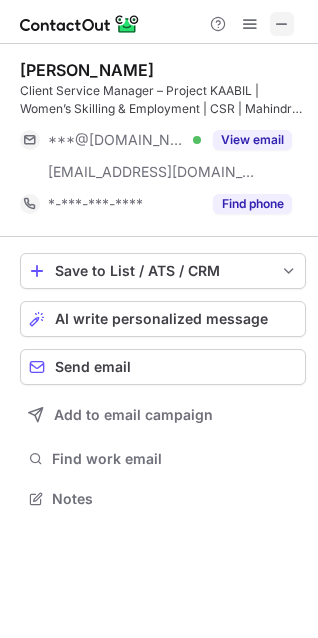 click at bounding box center [282, 24] 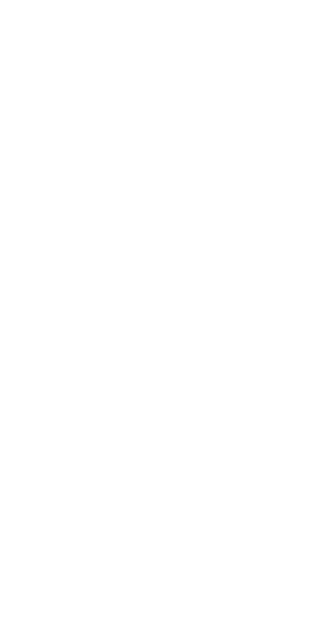 scroll, scrollTop: 0, scrollLeft: 0, axis: both 